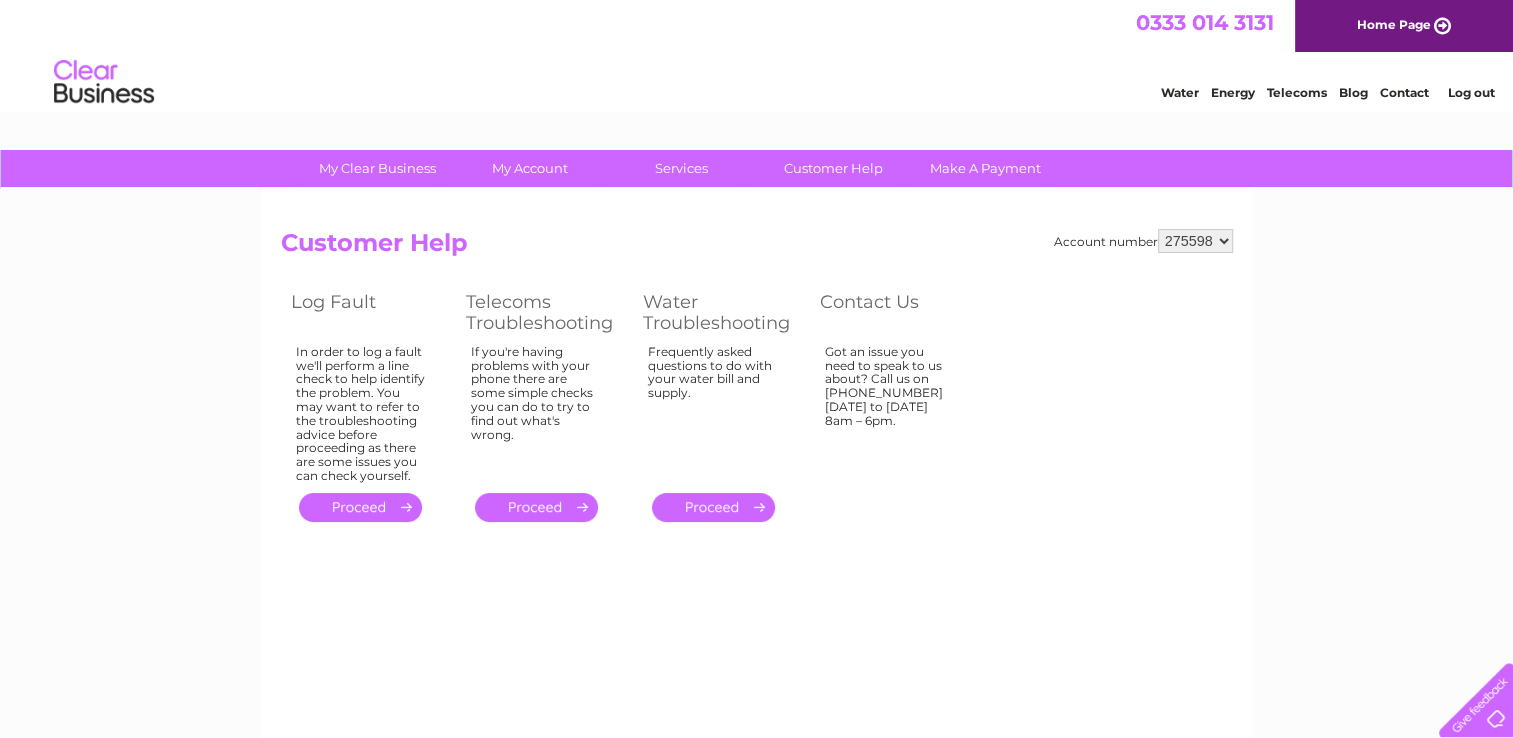 scroll, scrollTop: 0, scrollLeft: 0, axis: both 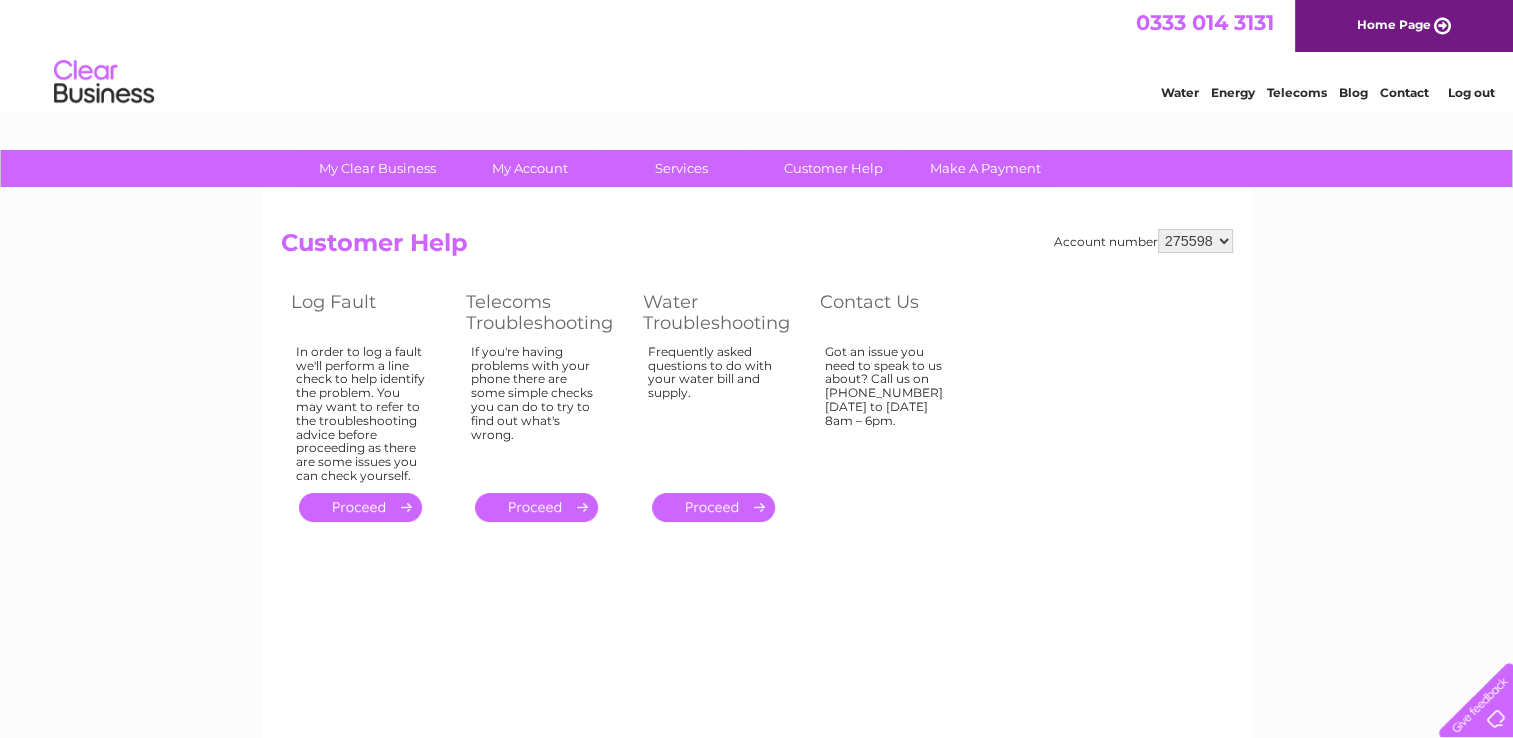 click on "." at bounding box center (360, 507) 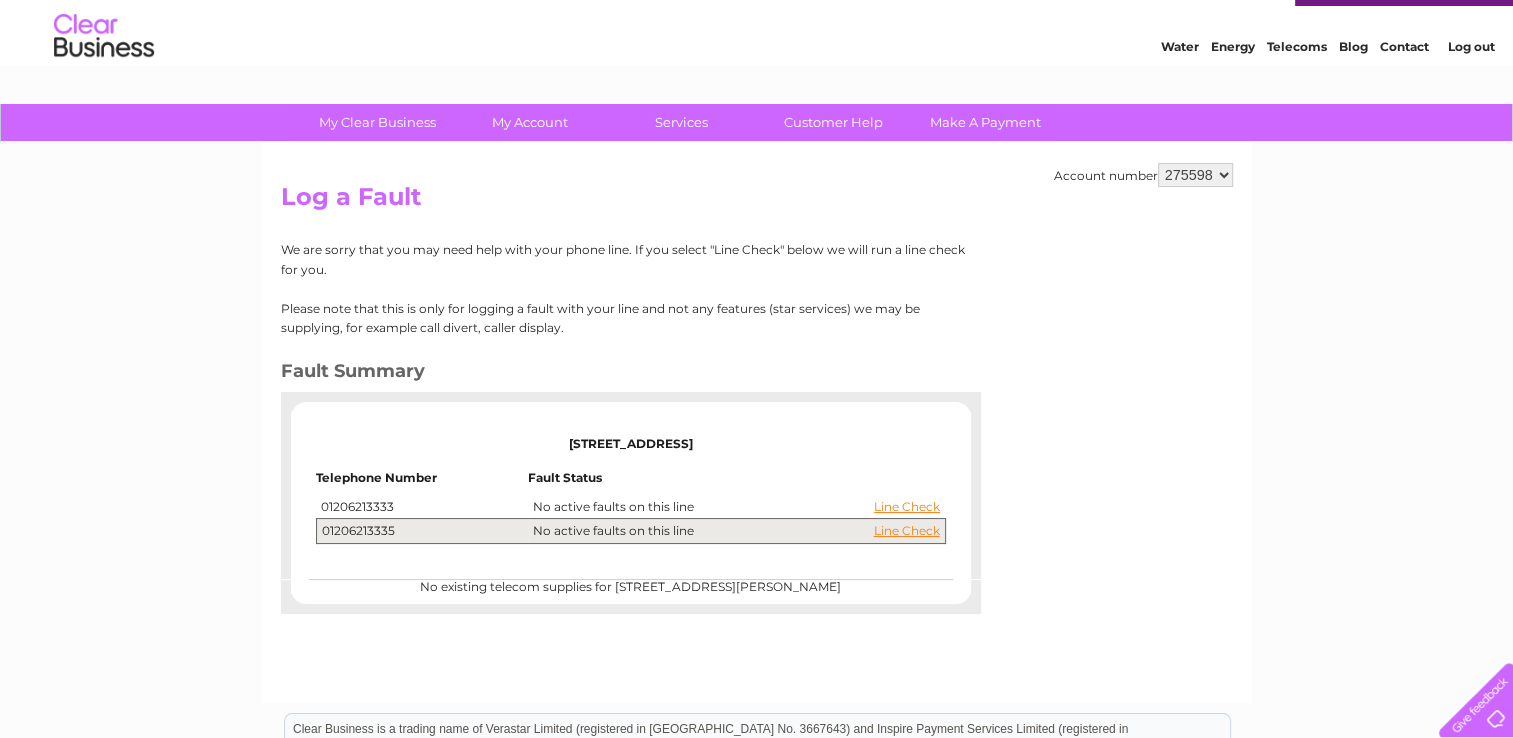 scroll, scrollTop: 0, scrollLeft: 0, axis: both 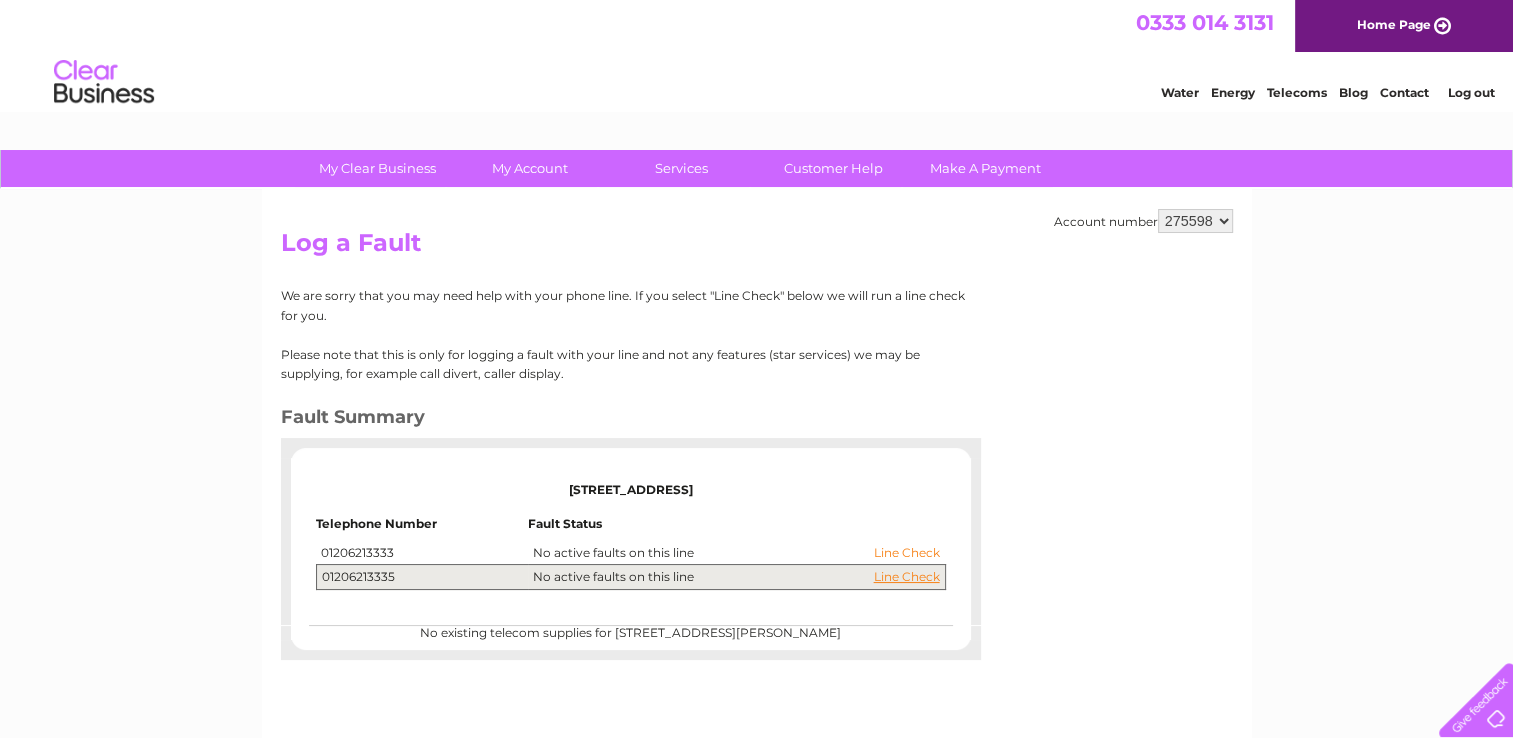 click on "Line Check" at bounding box center [907, 553] 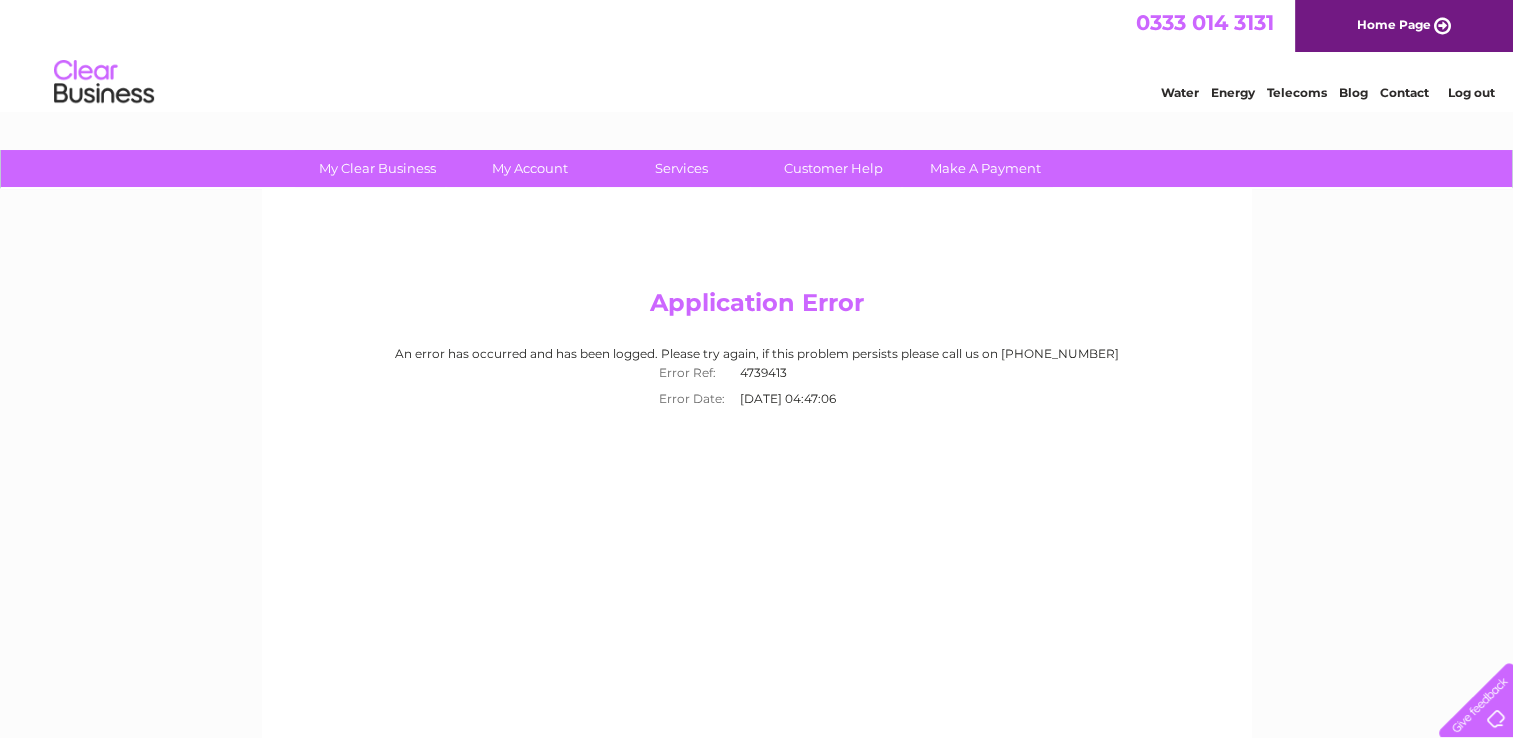 scroll, scrollTop: 0, scrollLeft: 0, axis: both 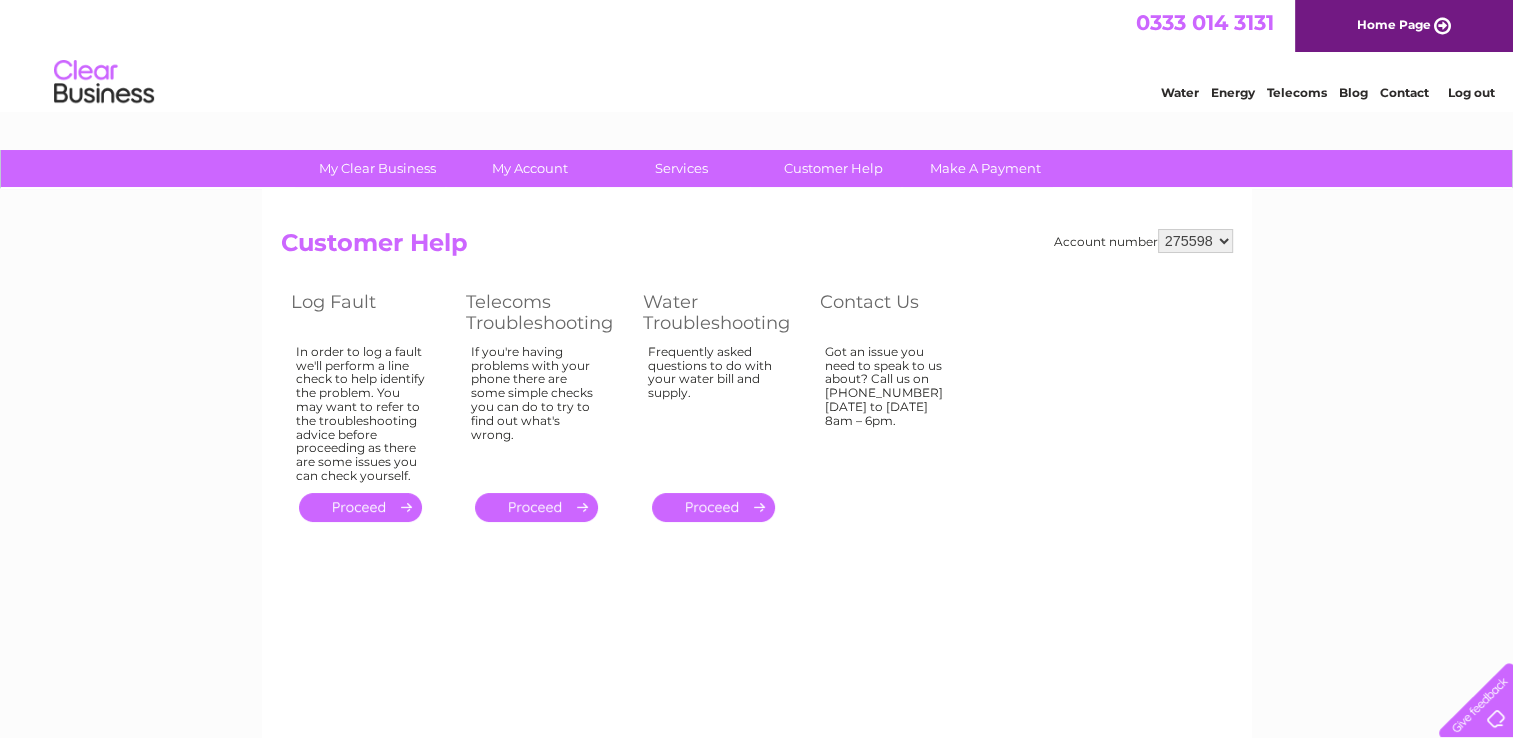 click on "." at bounding box center [536, 507] 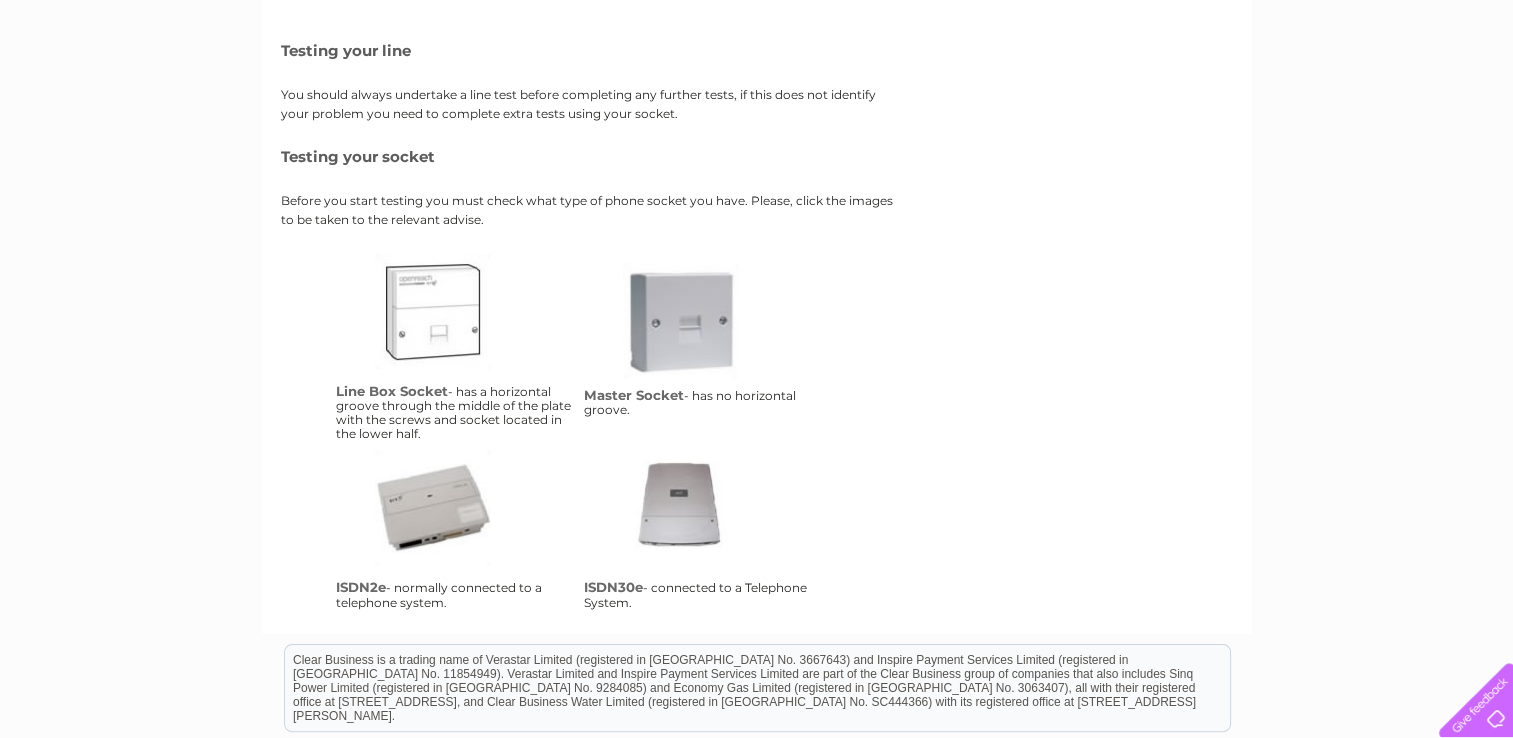 scroll, scrollTop: 300, scrollLeft: 0, axis: vertical 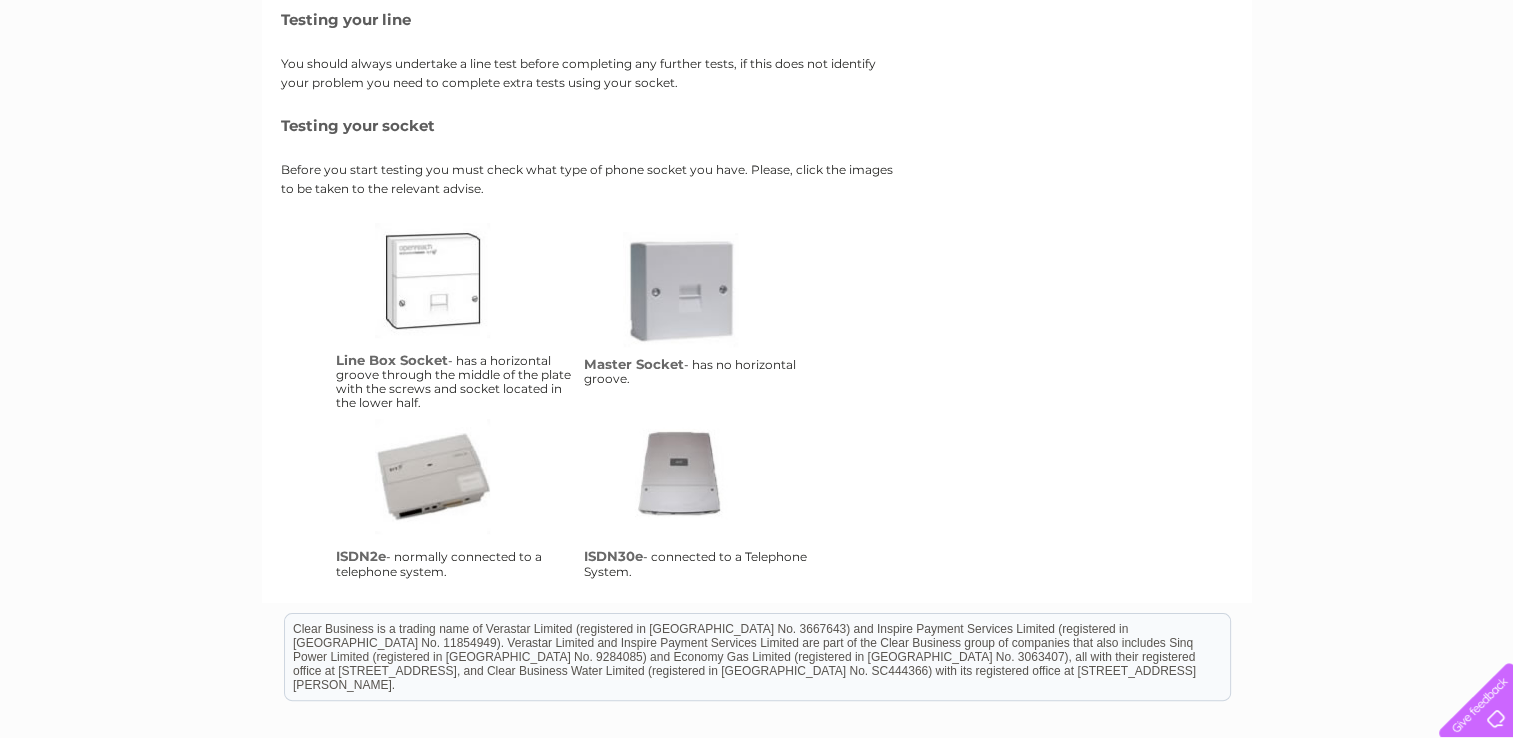 click on "ms" at bounding box center (703, 312) 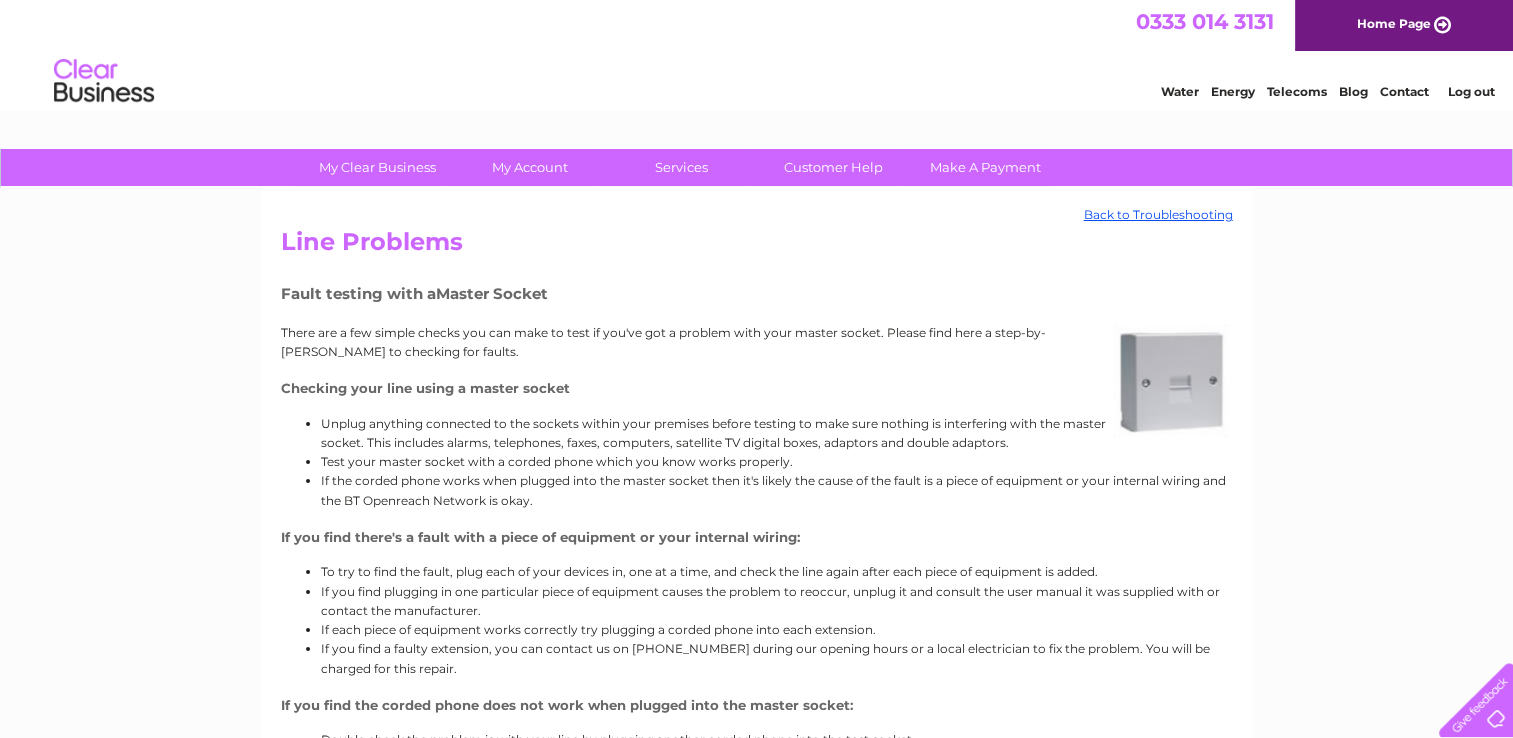 scroll, scrollTop: 0, scrollLeft: 0, axis: both 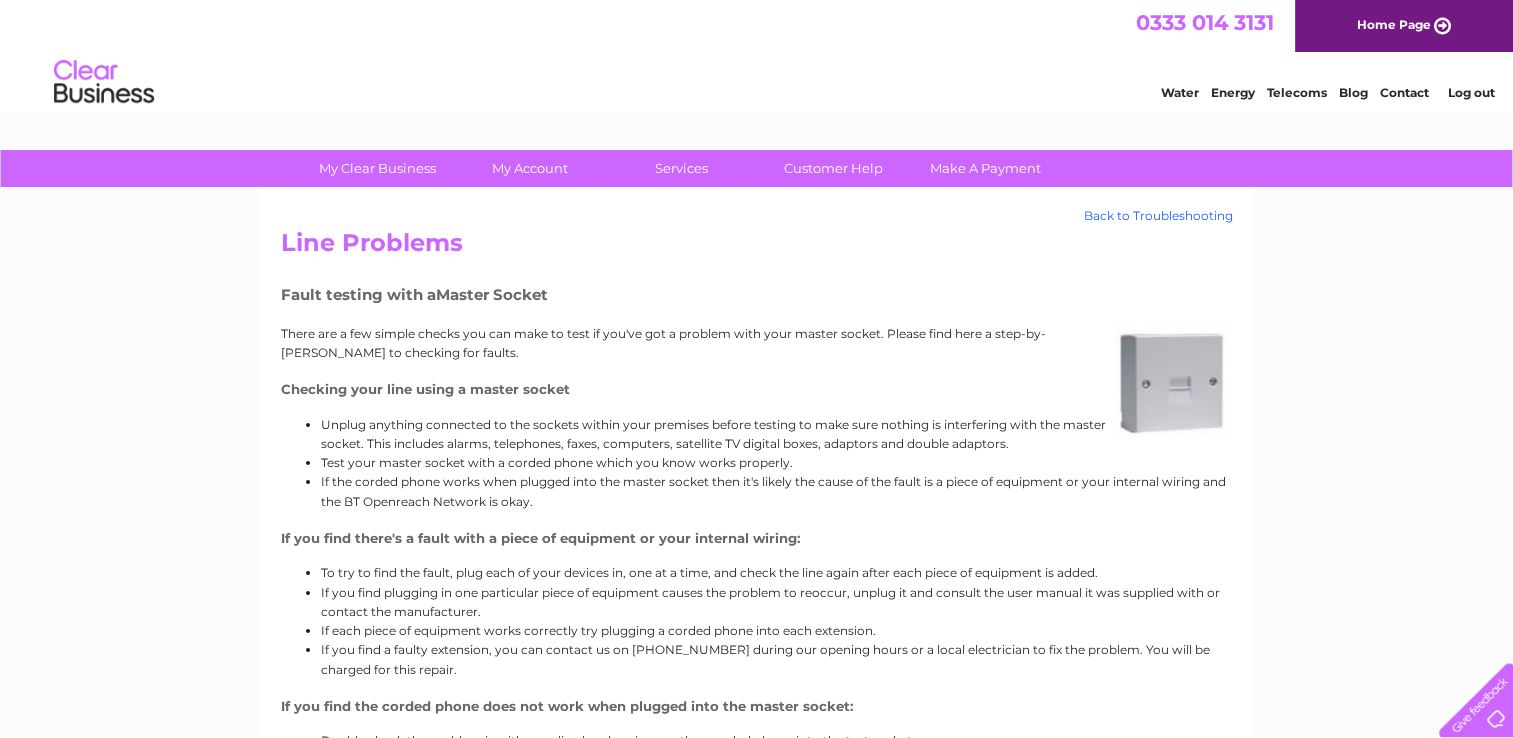 click on "Back to Troubleshooting" at bounding box center (1158, 216) 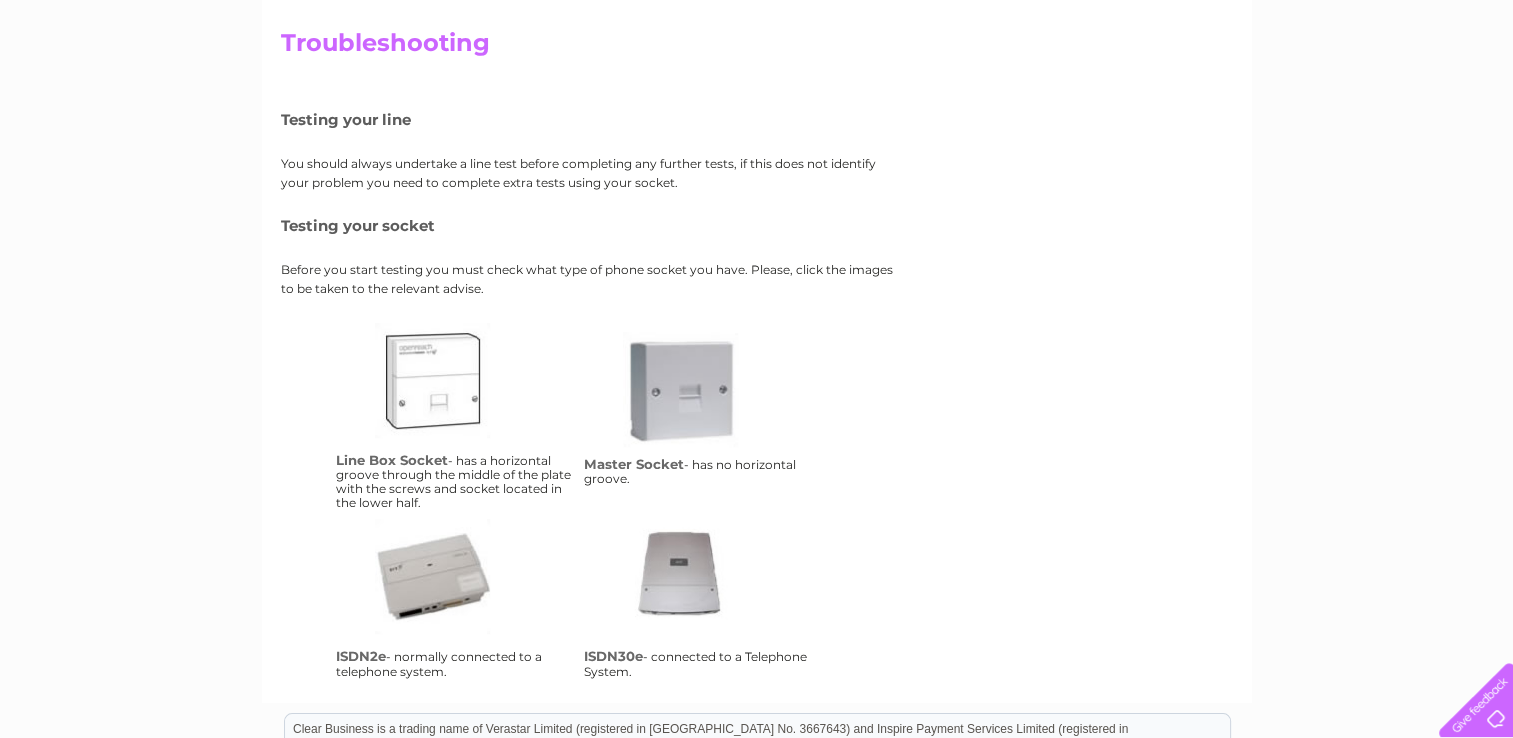 scroll, scrollTop: 0, scrollLeft: 0, axis: both 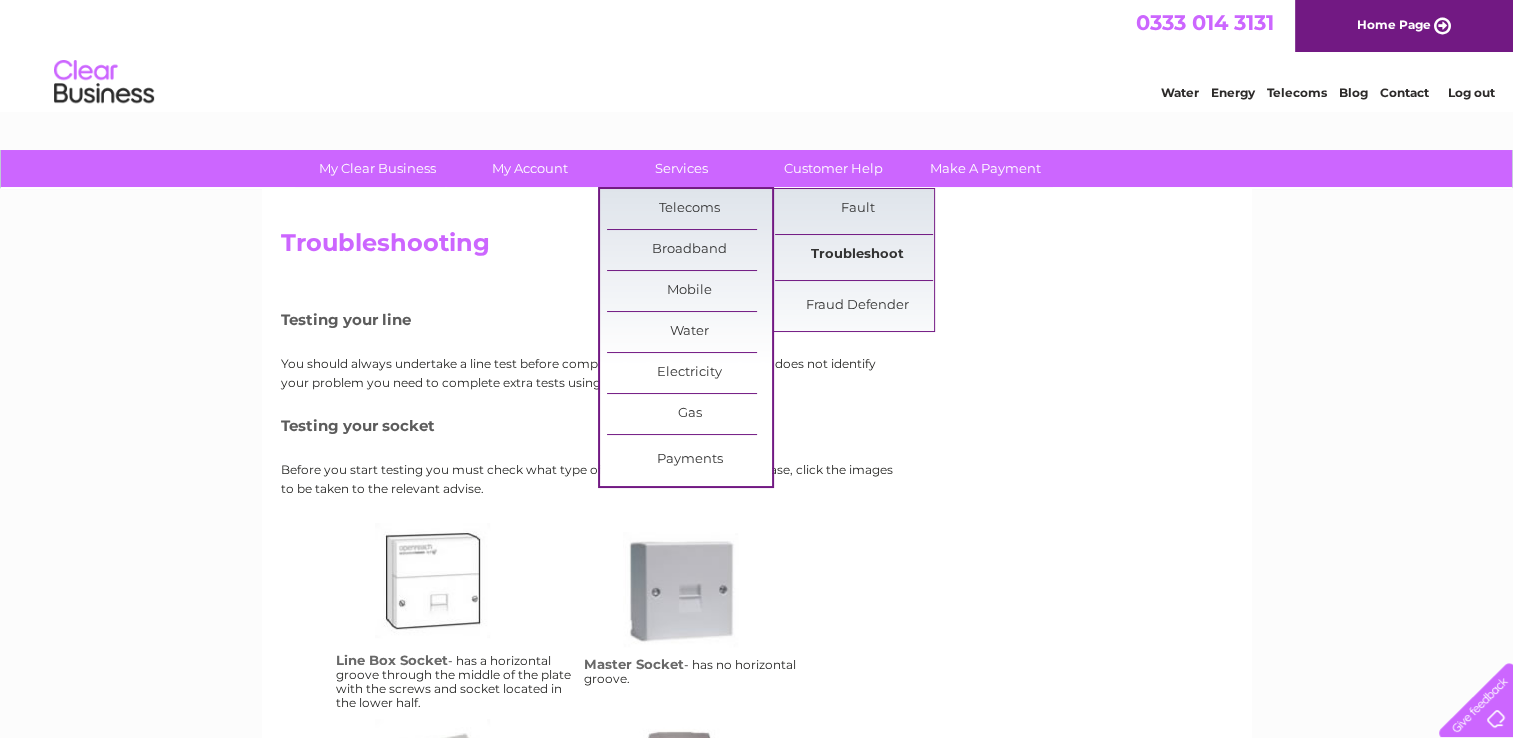 click on "Troubleshoot" at bounding box center (857, 255) 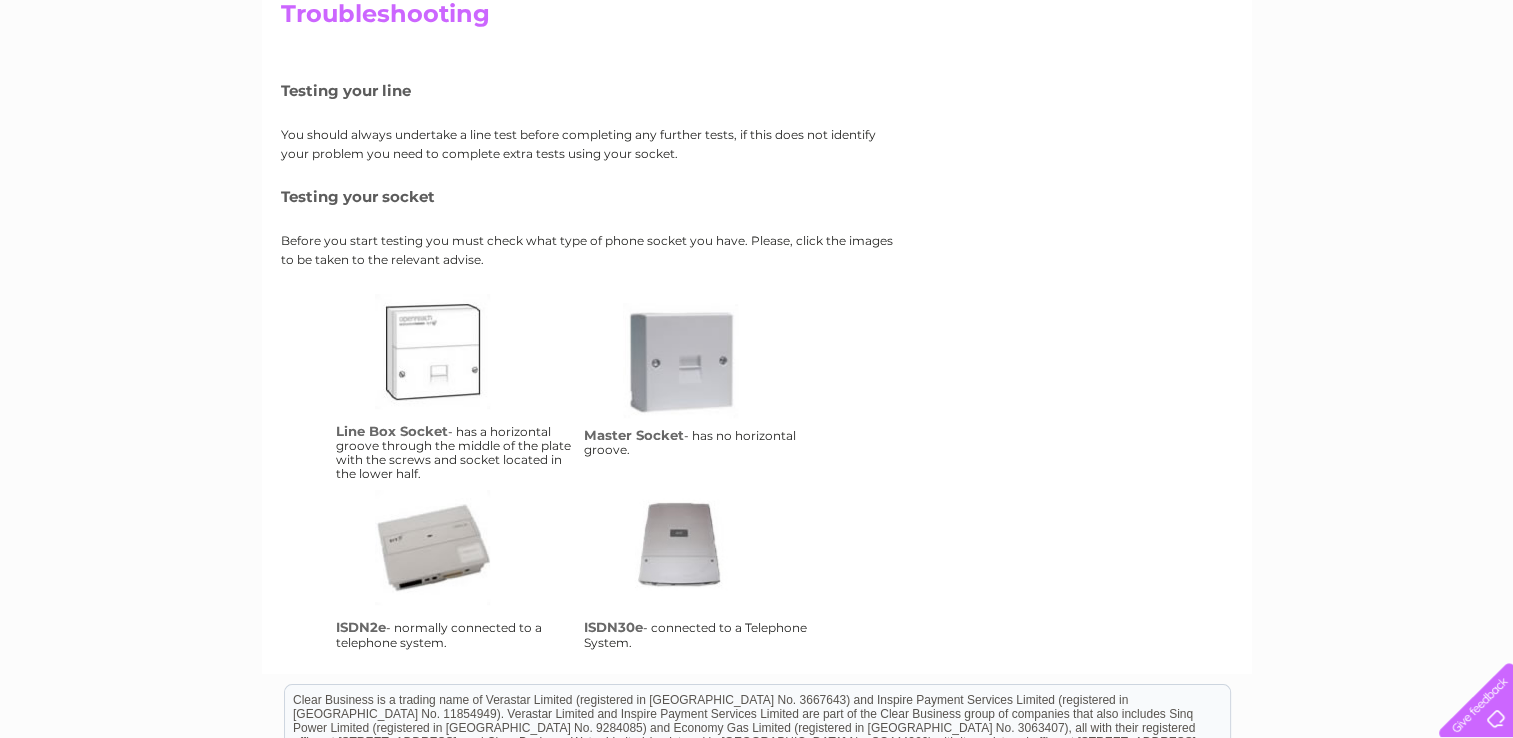 scroll, scrollTop: 0, scrollLeft: 0, axis: both 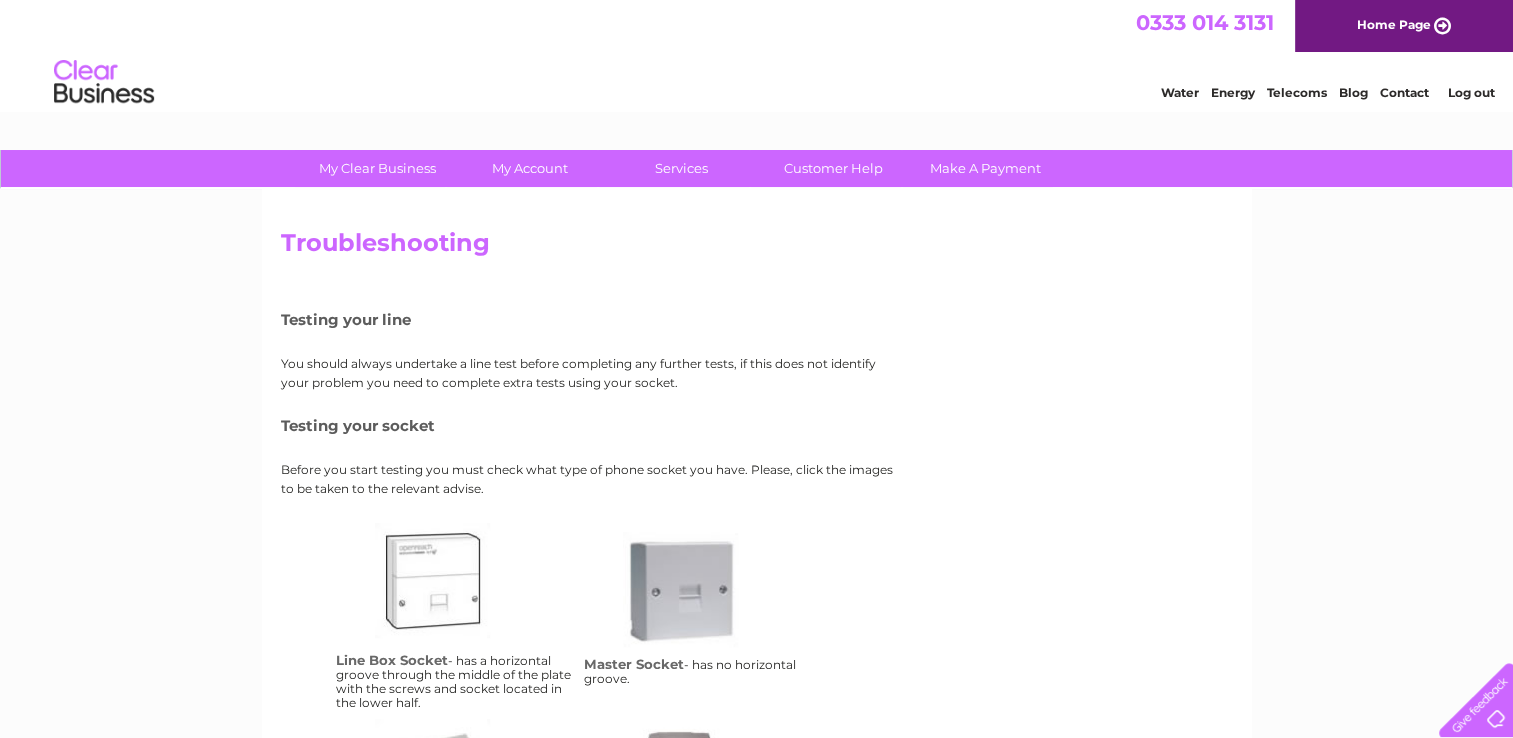 click on "Log out" at bounding box center (1470, 92) 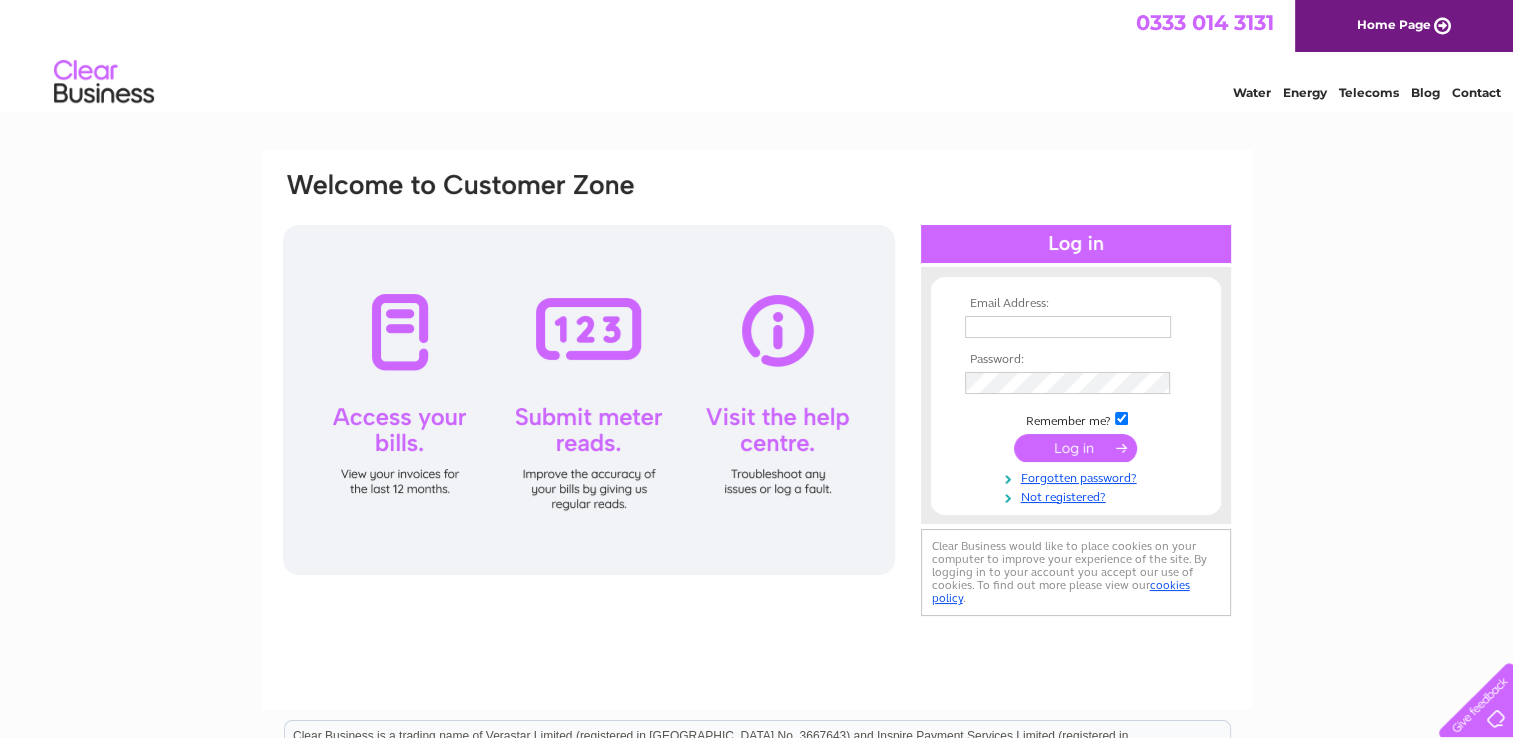 scroll, scrollTop: 0, scrollLeft: 0, axis: both 